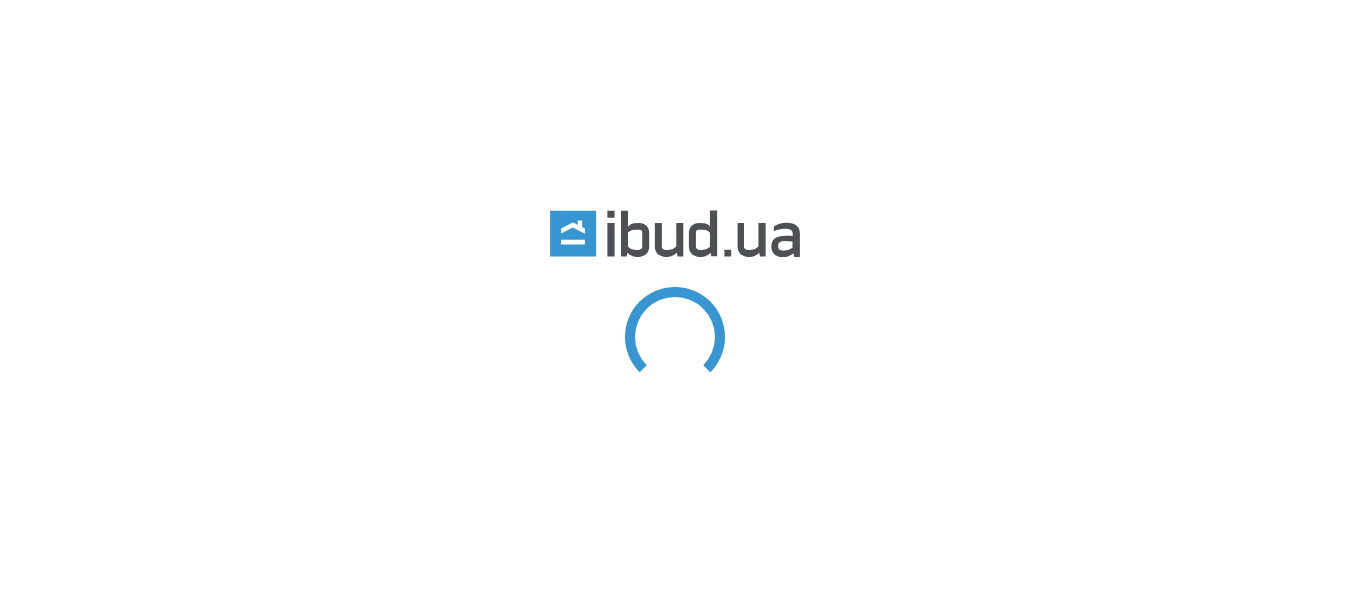 scroll, scrollTop: 0, scrollLeft: 0, axis: both 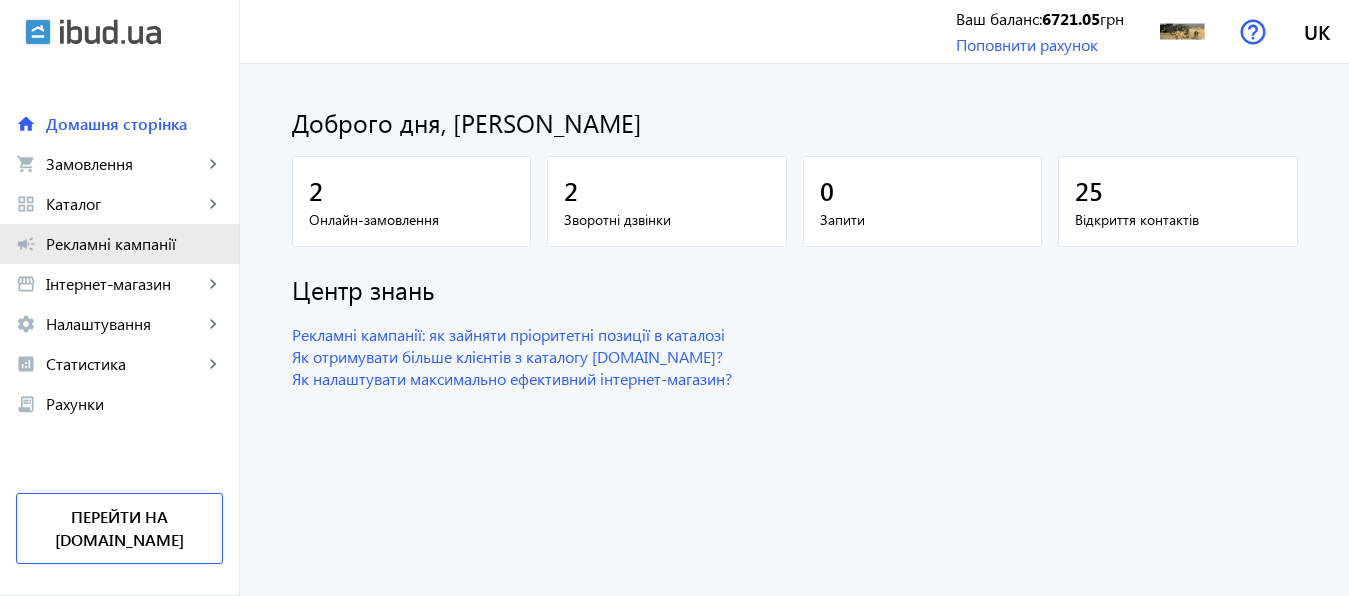 click on "Рекламні кампанії" 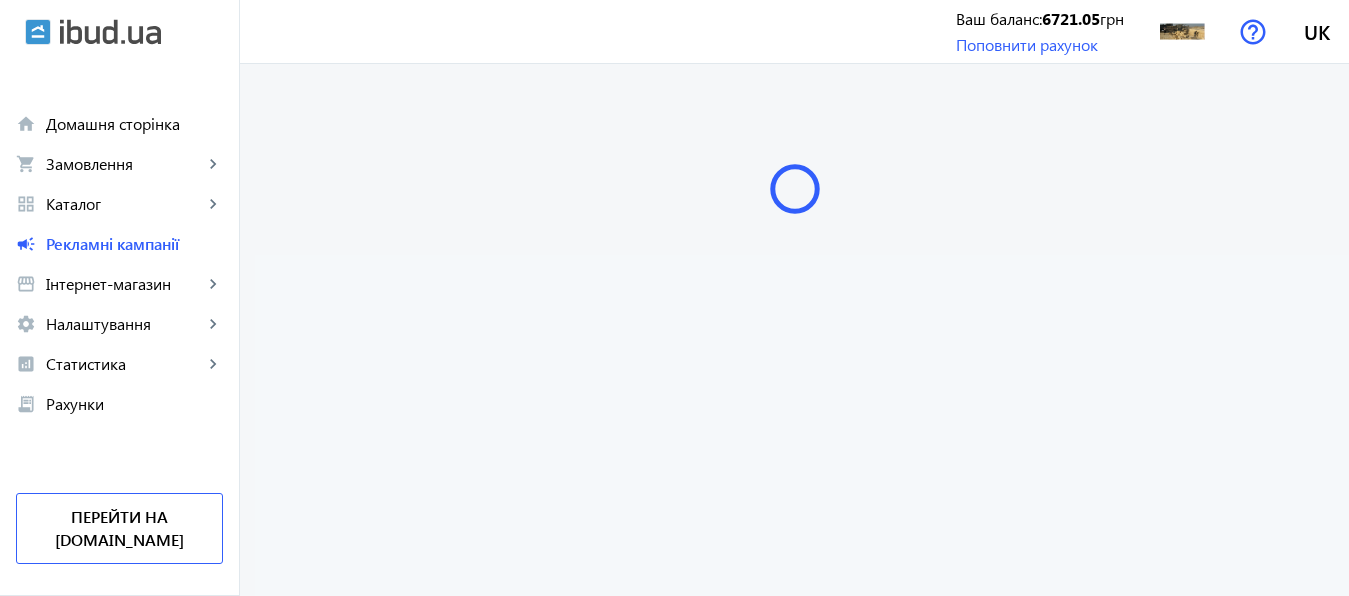 scroll, scrollTop: 0, scrollLeft: 0, axis: both 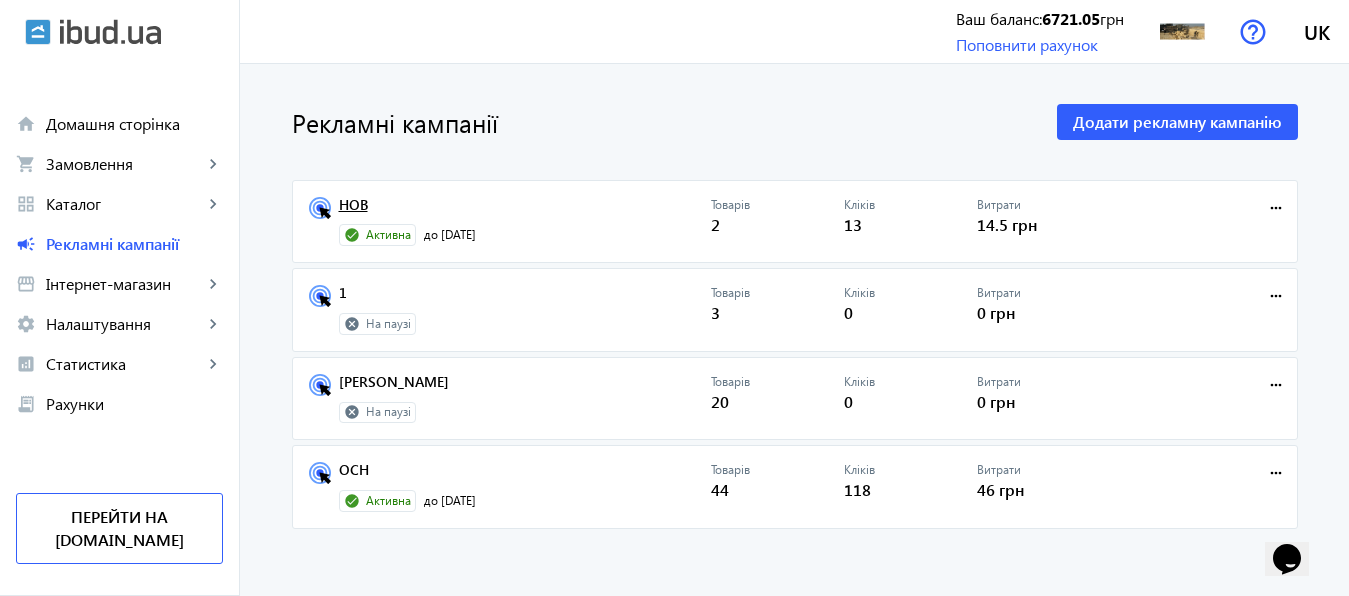 click on "НОВ" at bounding box center [525, 211] 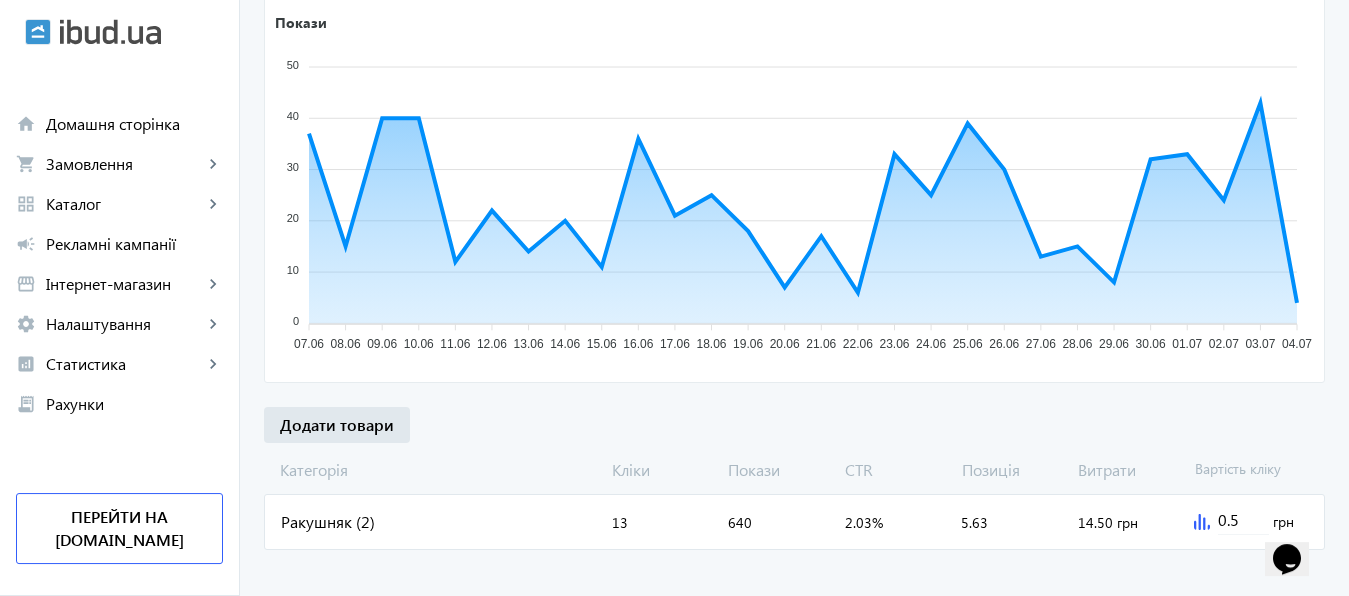 scroll, scrollTop: 374, scrollLeft: 0, axis: vertical 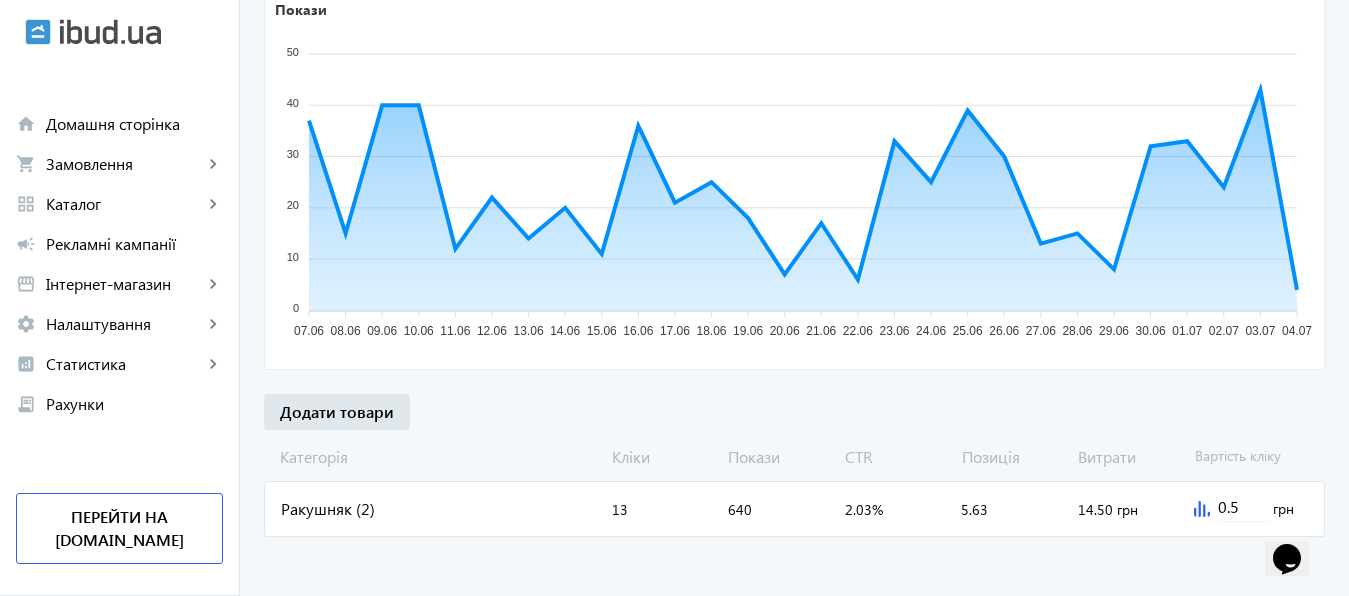 click 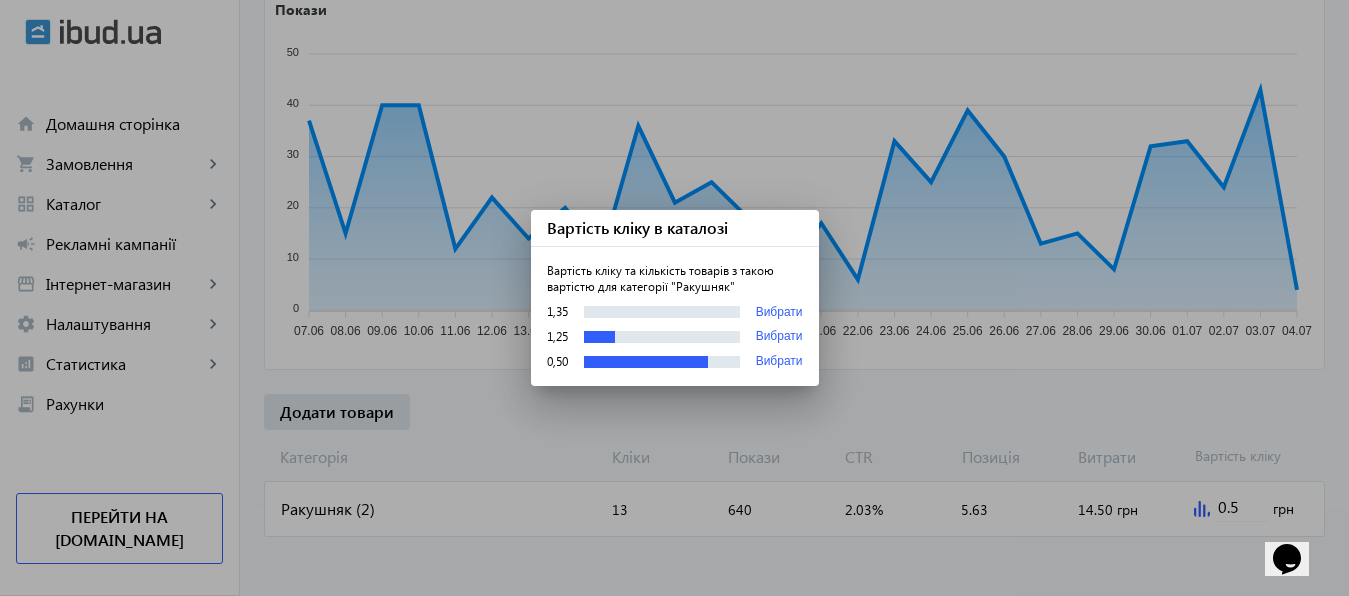 scroll, scrollTop: 0, scrollLeft: 0, axis: both 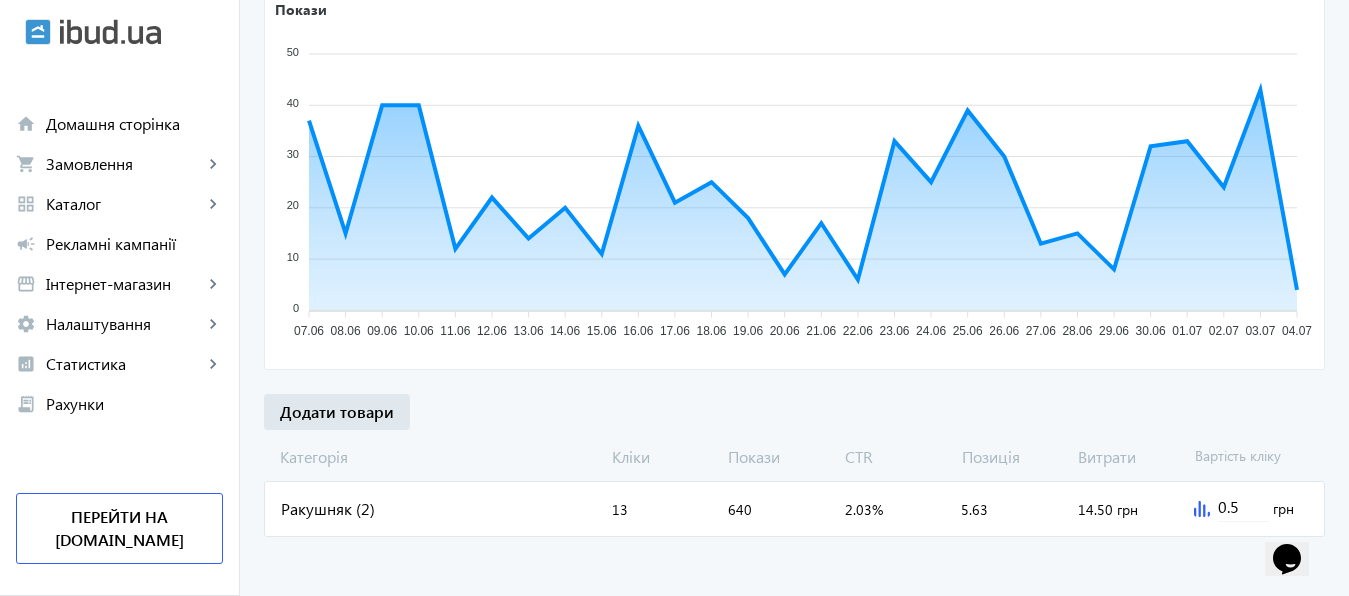 click on "0.5" at bounding box center (1243, 506) 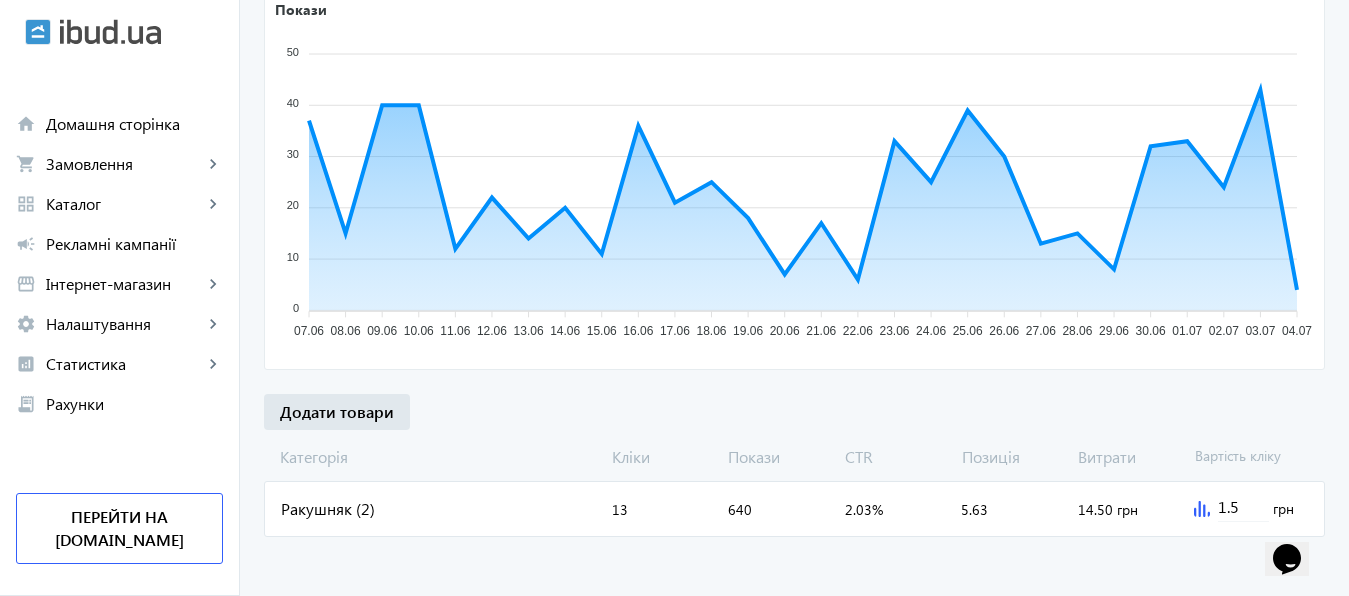 click on "arrow_back Рекламні кампанії НОВ   Зупинити  Період: з  [DATE] 23:38  до  [DATE] 23:59  Товари: 2 Регіони: 7 Бюджет:  100 грн  13 Кліки 640 Покази 2.03 % CTR 5.6 Позиція Покази 50 50 40 40 30 30 20 20 10 10 0 0 07.06 07.06 08.06 08.06 09.06 09.06 10.06 10.06 11.06 11.06 12.06 12.06 13.06 13.06 14.06 14.06 15.06 15.06 16.06 16.06 17.06 17.06 18.06 18.06 19.06 19.06 20.06 20.06 21.06 21.06 22.06 22.06 23.06 23.06 24.06 24.06 25.06 25.06 26.06 26.06 27.06 27.06 28.06 28.06 29.06 29.06 30.06 30.06 01.07 01.07 02.07 02.07 03.07 03.07 04.07 04.07 Додати товари [PERSON_NAME] Покази CTR Позиція Витрати Вартість кліку Ракушняк (2) Кліки:  13 Покази:  640 CTR:  2.03% Позиція:  5.63 Витрати:  14.50 грн 1.5 грн" 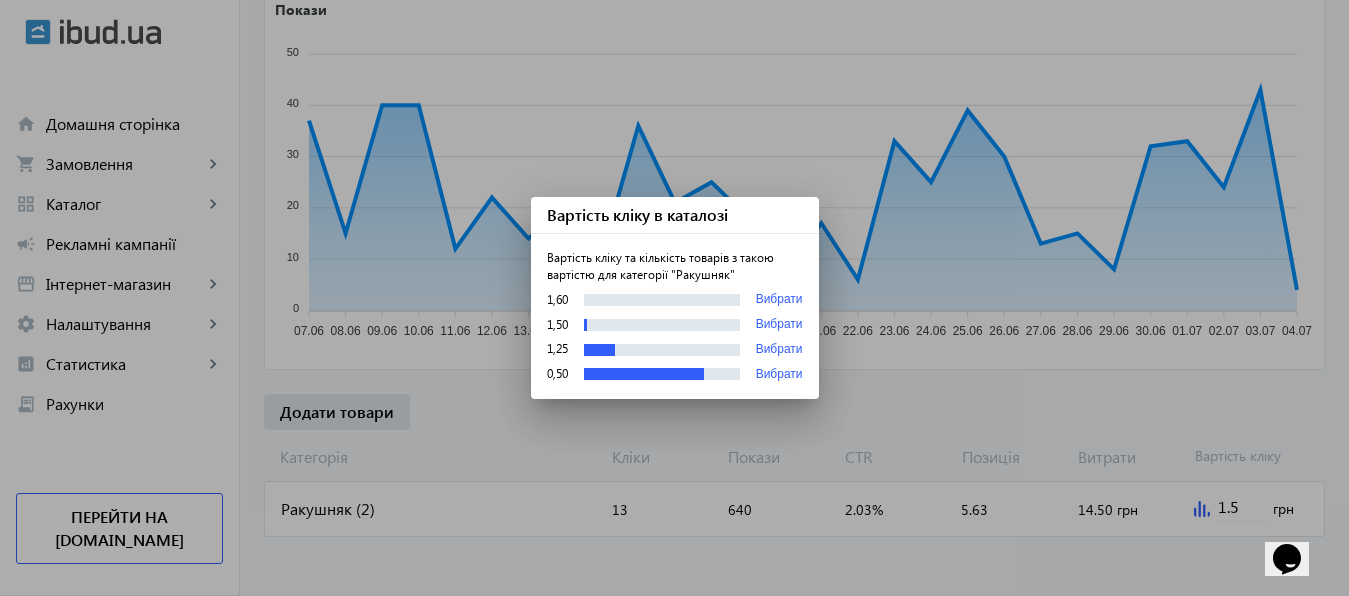 scroll, scrollTop: 0, scrollLeft: 0, axis: both 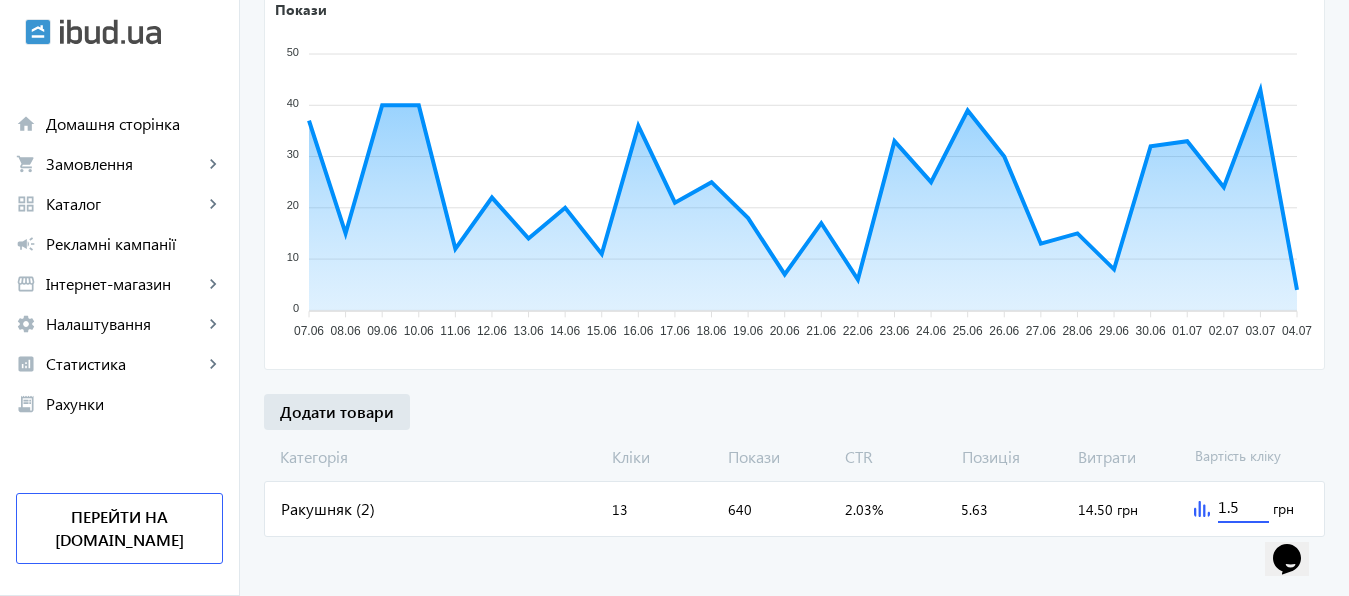click on "1.5" at bounding box center [1243, 506] 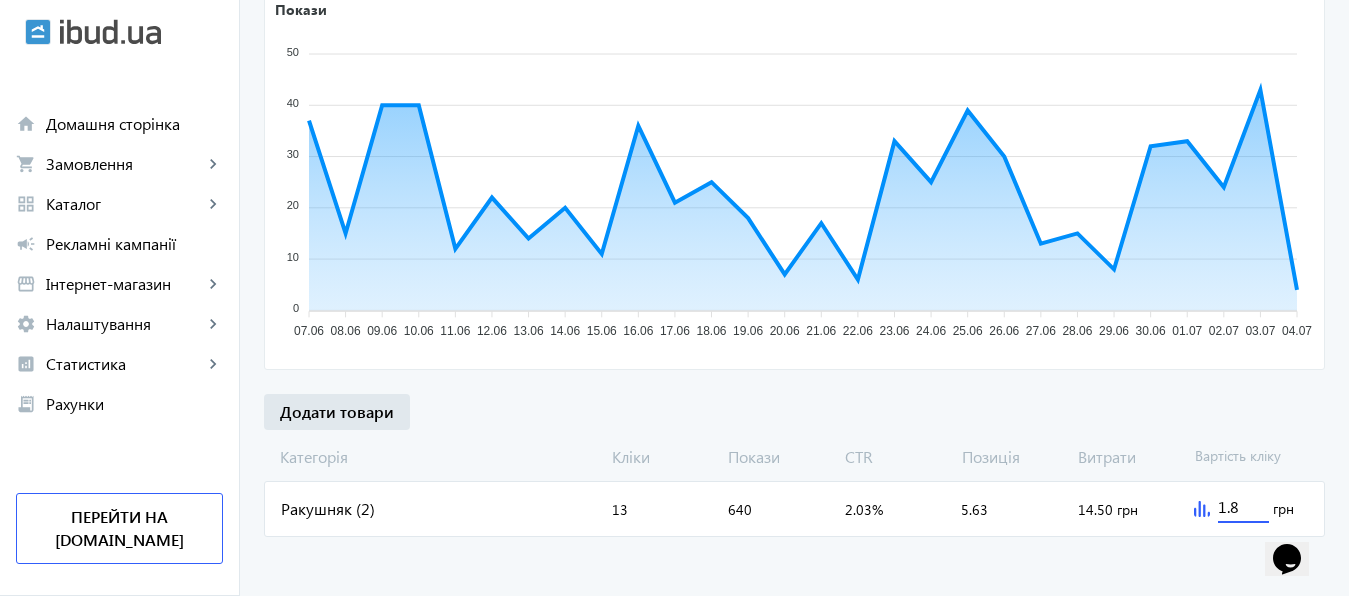type on "1.8" 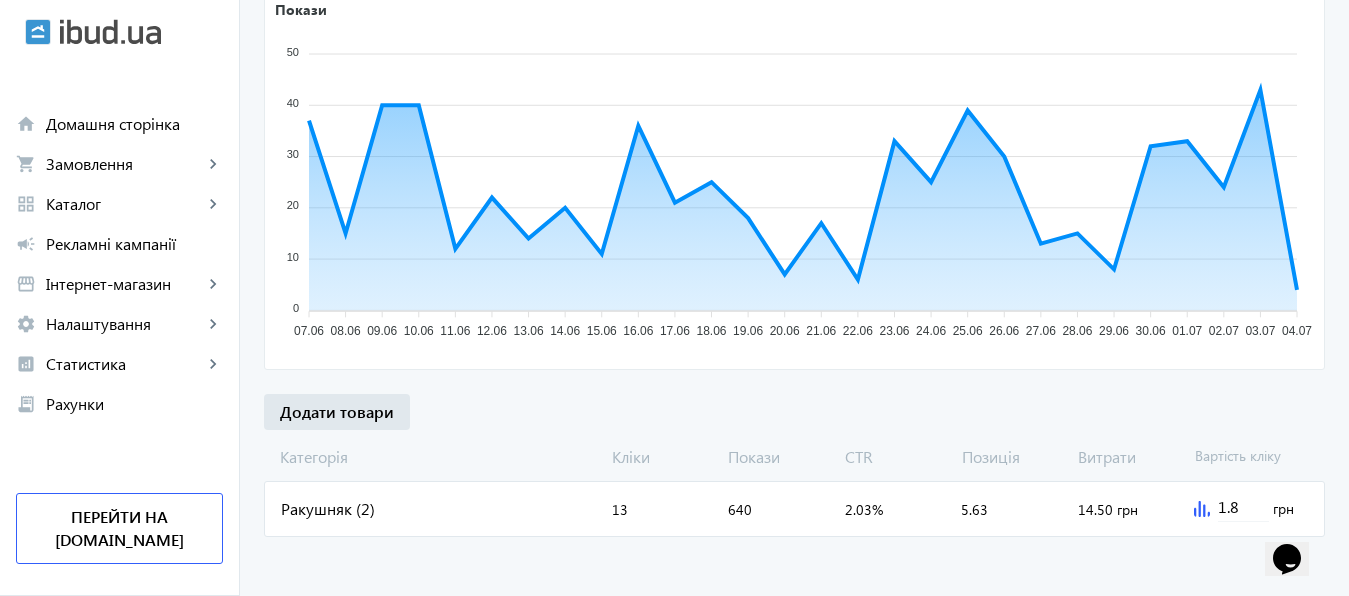 click on "arrow_back Рекламні кампанії НОВ   Зупинити  Період: з  [DATE] 23:38  до  [DATE] 23:59  Товари: 2 Регіони: 7 Бюджет:  100 грн  13 Кліки 640 Покази 2.03 % CTR 5.6 Позиція Покази 50 50 40 40 30 30 20 20 10 10 0 0 07.06 07.06 08.06 08.06 09.06 09.06 10.06 10.06 11.06 11.06 12.06 12.06 13.06 13.06 14.06 14.06 15.06 15.06 16.06 16.06 17.06 17.06 18.06 18.06 19.06 19.06 20.06 20.06 21.06 21.06 22.06 22.06 23.06 23.06 24.06 24.06 25.06 25.06 26.06 26.06 27.06 27.06 28.06 28.06 29.06 29.06 30.06 30.06 01.07 01.07 02.07 02.07 03.07 03.07 04.07 04.07 24.06 Покази:  25 24.06 Додати товари [PERSON_NAME] Покази CTR Позиція Витрати Вартість кліку Ракушняк (2) Кліки:  13 Покази:  640 CTR:  2.03% Позиція:  5.63 Витрати:  14.50 грн 1.8 грн" 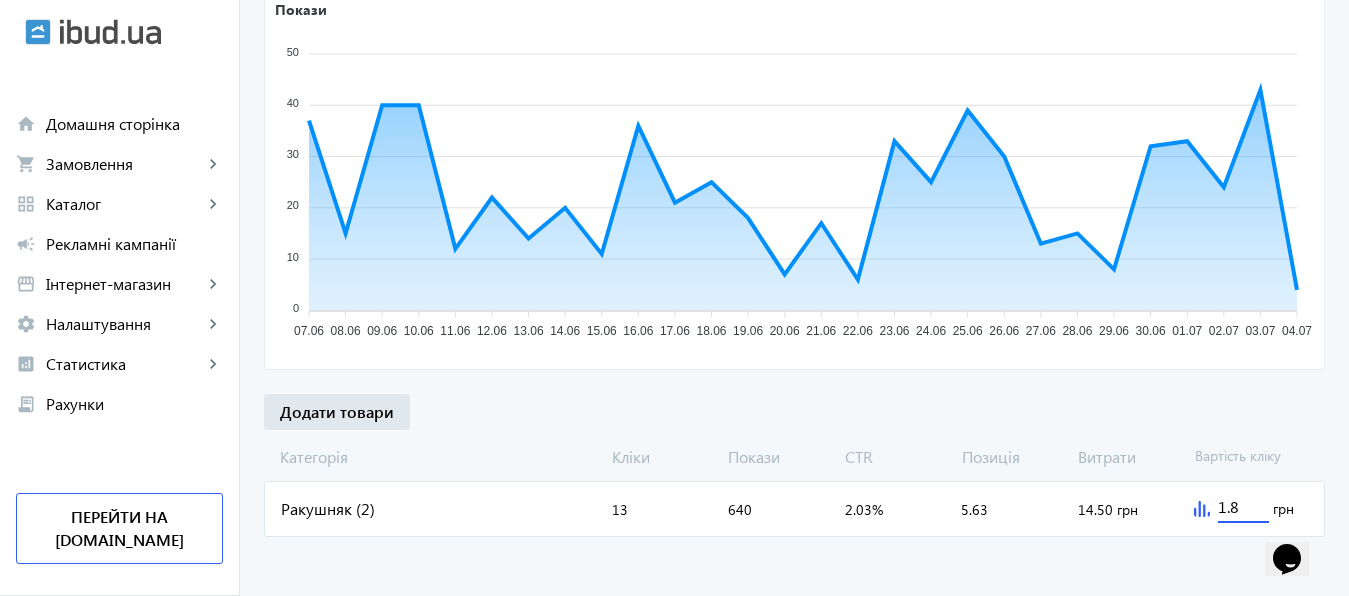 click on "1.8" at bounding box center [1243, 506] 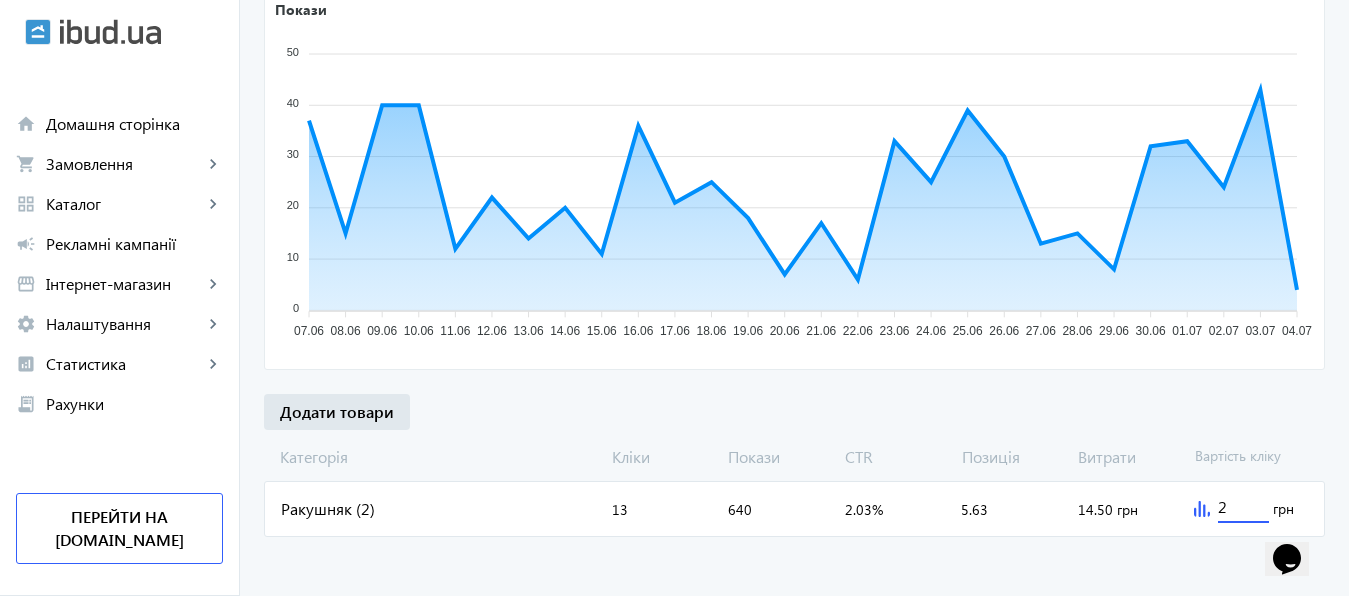 type on "2" 